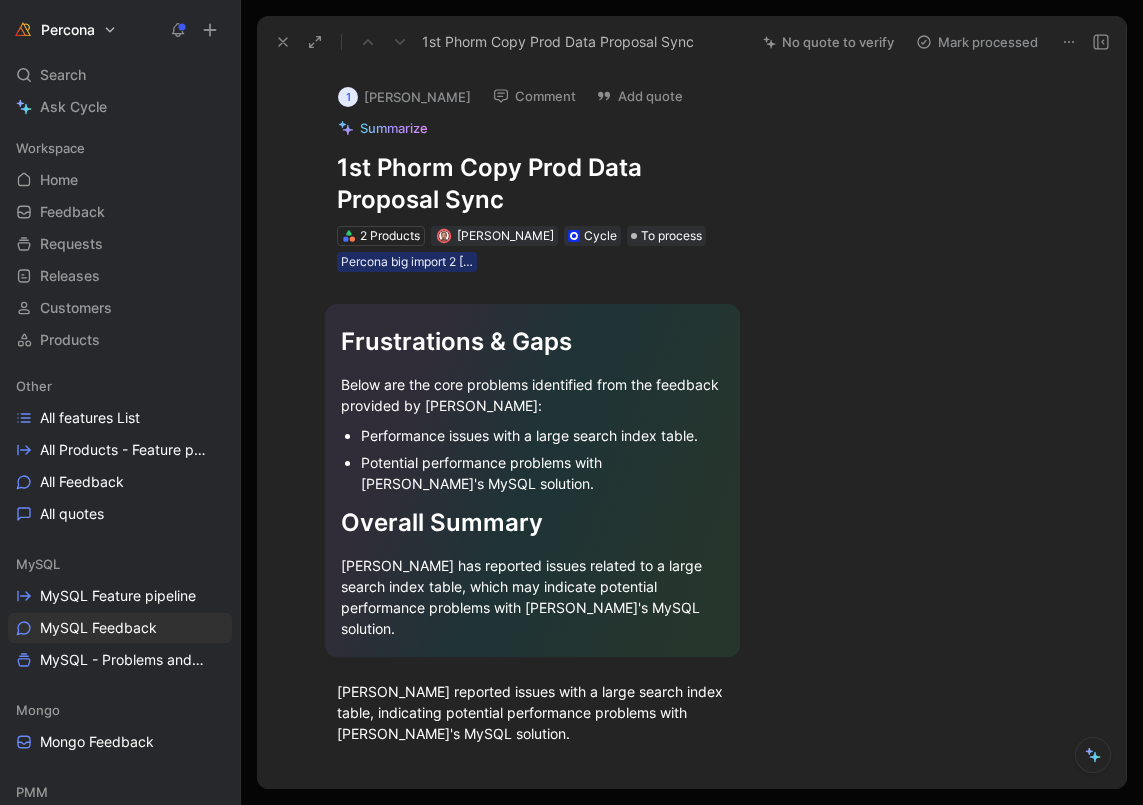 scroll, scrollTop: 0, scrollLeft: 0, axis: both 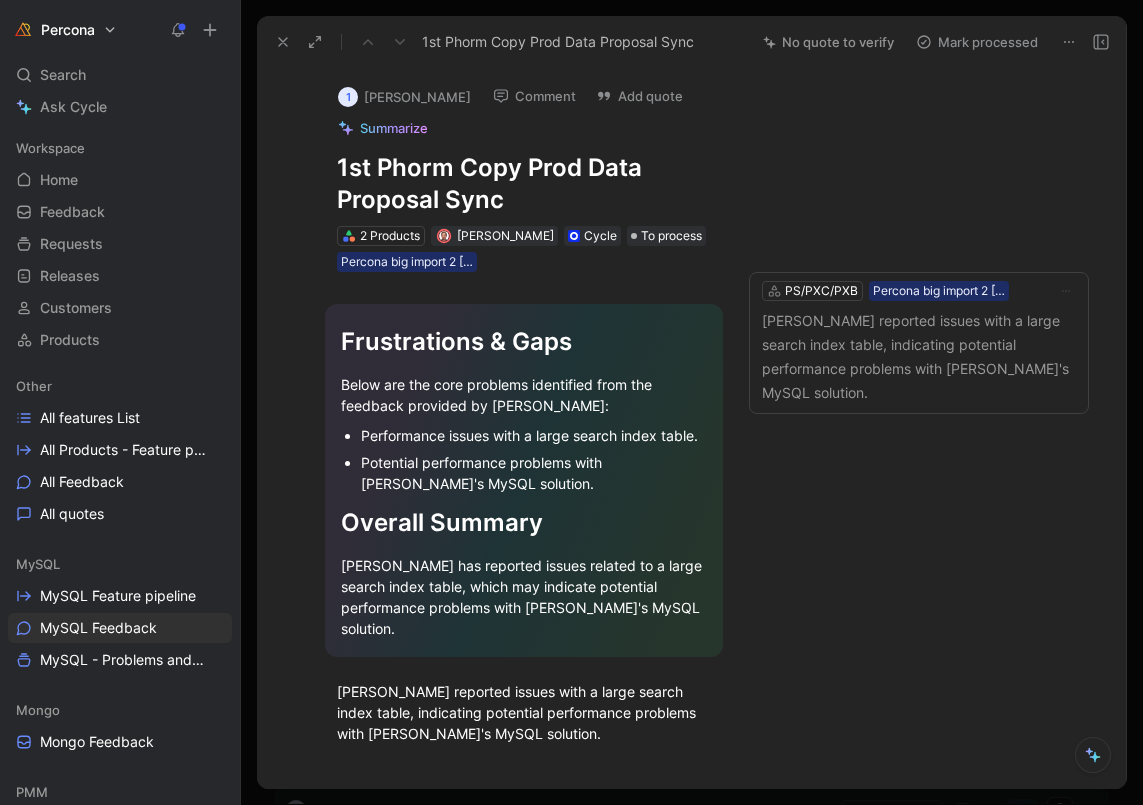 click 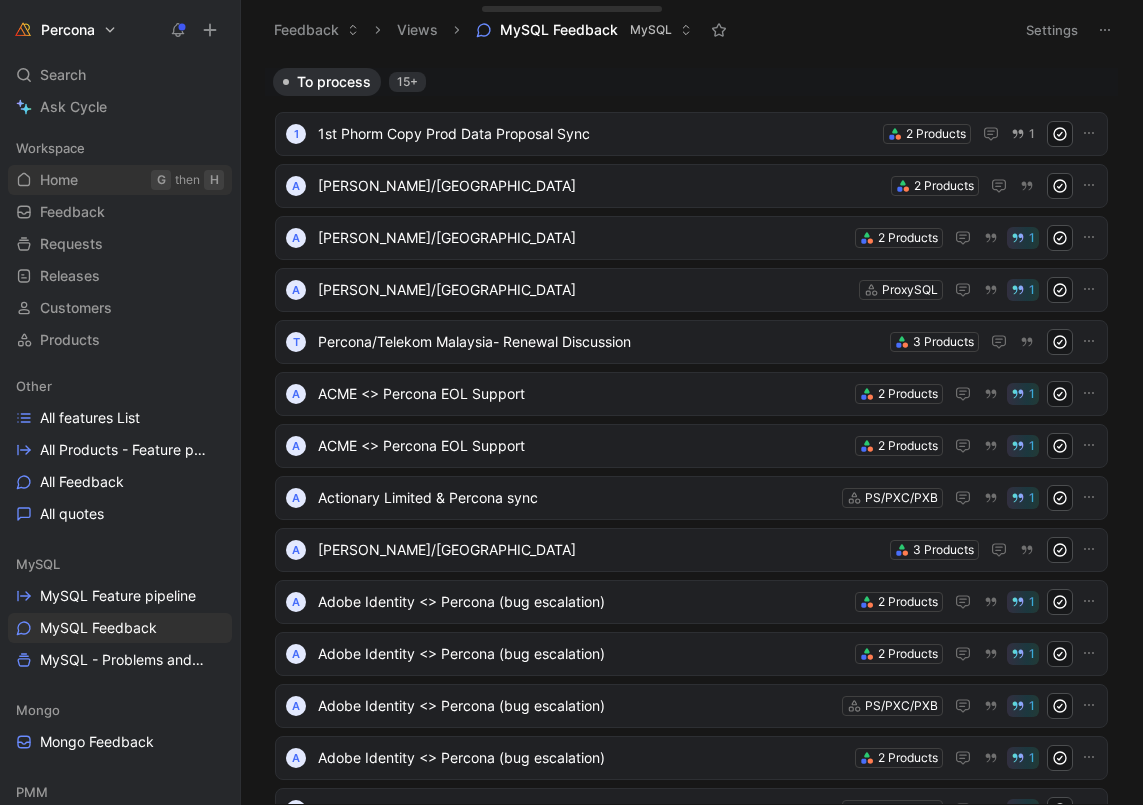 click on "Home" at bounding box center [59, 180] 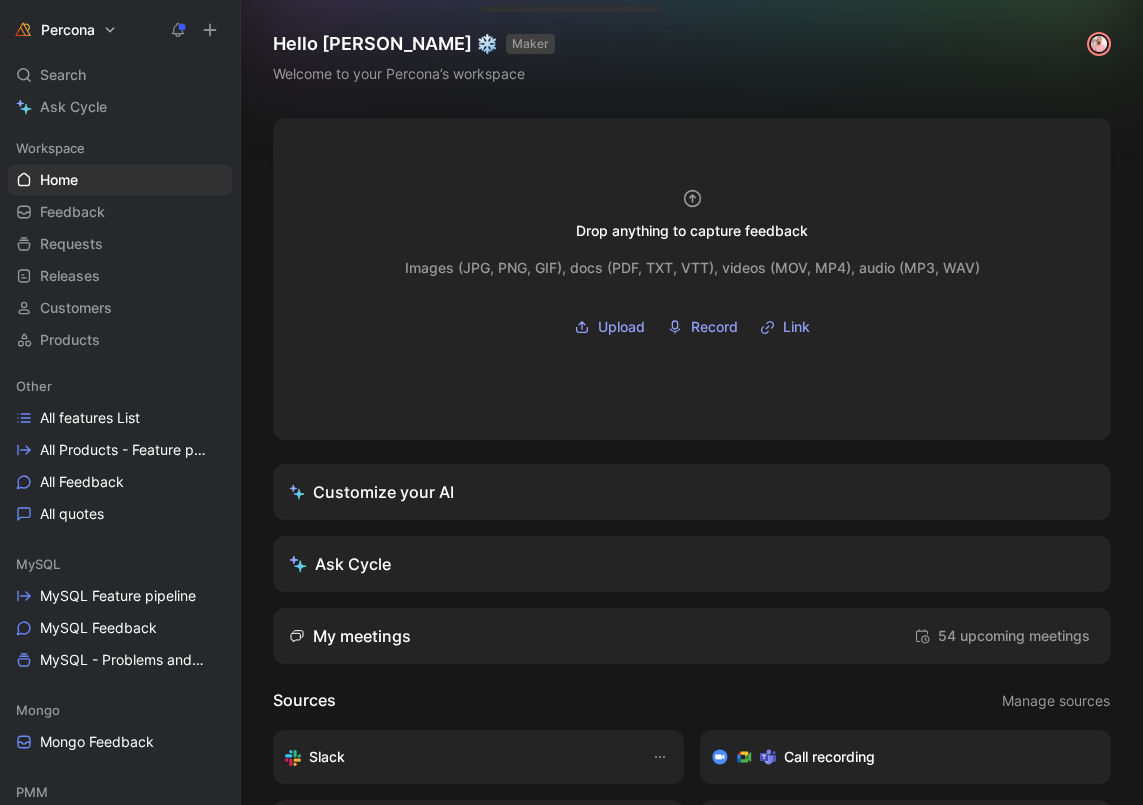 click on "Percona Search ⌘ K Ask Cycle Workspace Home G then H Feedback G then F Requests G then R Releases G then L Customers Products Other All features List All Products - Feature pipeline All Feedback All quotes MySQL MySQL Feature pipeline MySQL Feedback MySQL - Problems and Needs Mongo Mongo Feedback PMM PMM Roadmap PMM Requests PMM Quotes PMM Feedback Dashboards Product satisfaction Shipped VoC External VoC Internal Feature view Customer view Trends
To pick up a draggable item, press the space bar.
While dragging, use the arrow keys to move the item.
Press space again to drop the item in its new position, or press escape to cancel.
Introducing Changelog Enable now Help center Invite member Hello [PERSON_NAME] ❄️ MAKER Welcome to your Percona’s workspace Drop anything to capture feedback Images (JPG, PNG, GIF), docs (PDF, TXT, VTT), videos (MOV, MP4), audio (MP3, WAV) Upload Record Link Customize your AI Ask Cycle My meetings 54 upcoming meetings Sources Manage sources Slack Email" at bounding box center (571, 402) 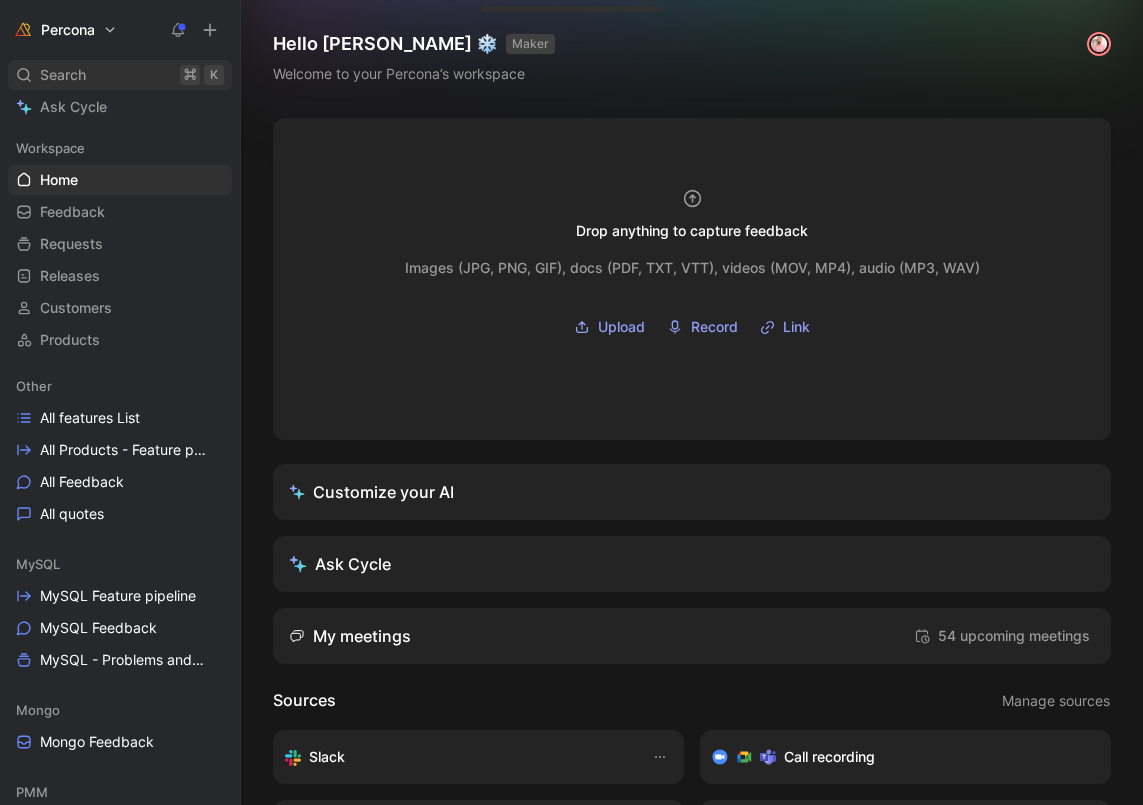 click on "Search" at bounding box center (63, 75) 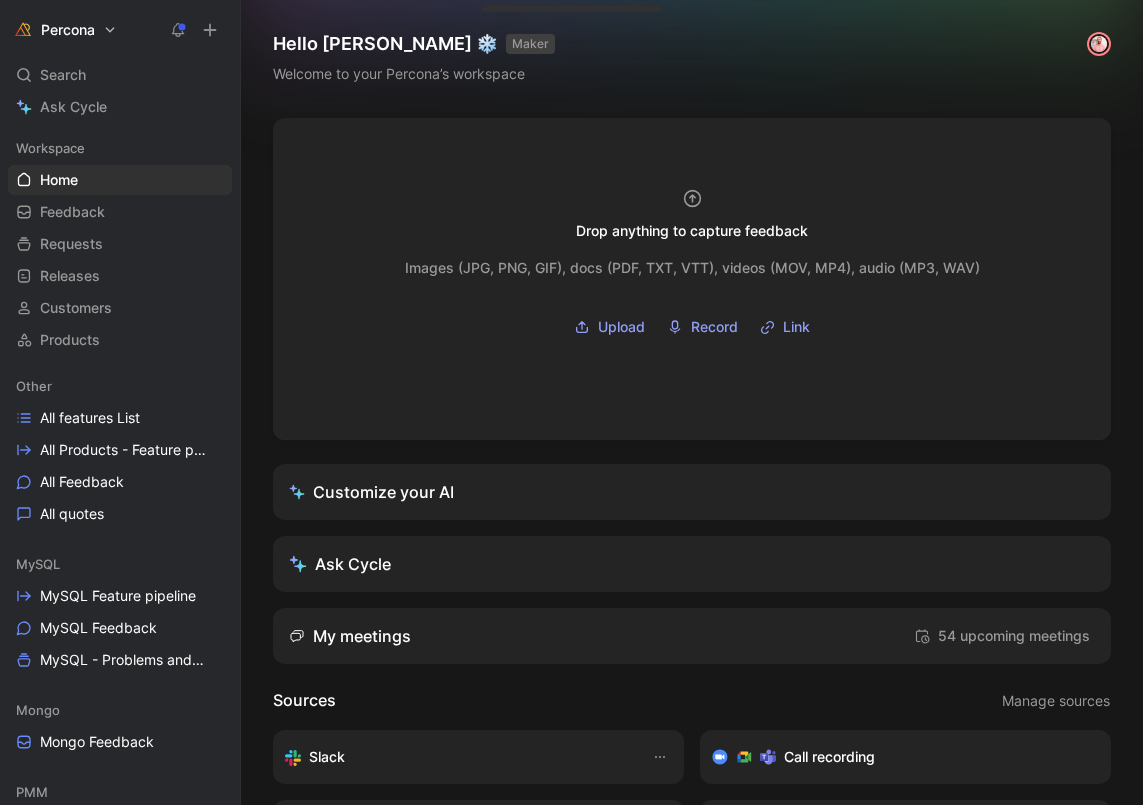 click on "Percona Search ⌘ K Ask Cycle Workspace Home G then H Feedback G then F Requests G then R Releases G then L Customers Products Other All features List All Products - Feature pipeline All Feedback All quotes MySQL MySQL Feature pipeline MySQL Feedback MySQL - Problems and Needs Mongo Mongo Feedback PMM PMM Roadmap PMM Requests PMM Quotes PMM Feedback Dashboards Product satisfaction Shipped VoC External VoC Internal Feature view Customer view Trends
To pick up a draggable item, press the space bar.
While dragging, use the arrow keys to move the item.
Press space again to drop the item in its new position, or press escape to cancel.
Introducing Changelog Enable now Help center Invite member Hello [PERSON_NAME] ❄️ MAKER Welcome to your Percona’s workspace Drop anything to capture feedback Images (JPG, PNG, GIF), docs (PDF, TXT, VTT), videos (MOV, MP4), audio (MP3, WAV) Upload Record Link Customize your AI Ask Cycle My meetings 54 upcoming meetings Sources Manage sources Slack Email" at bounding box center (571, 402) 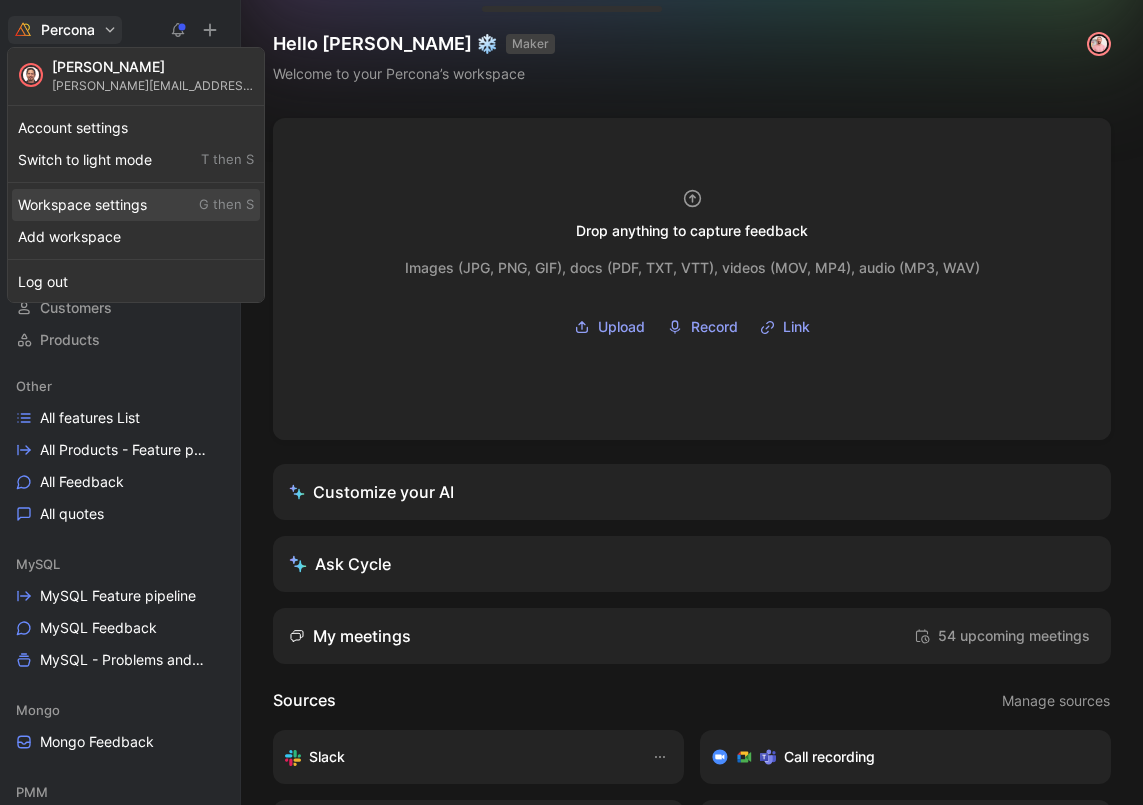click on "Workspace settings G then S" at bounding box center [136, 205] 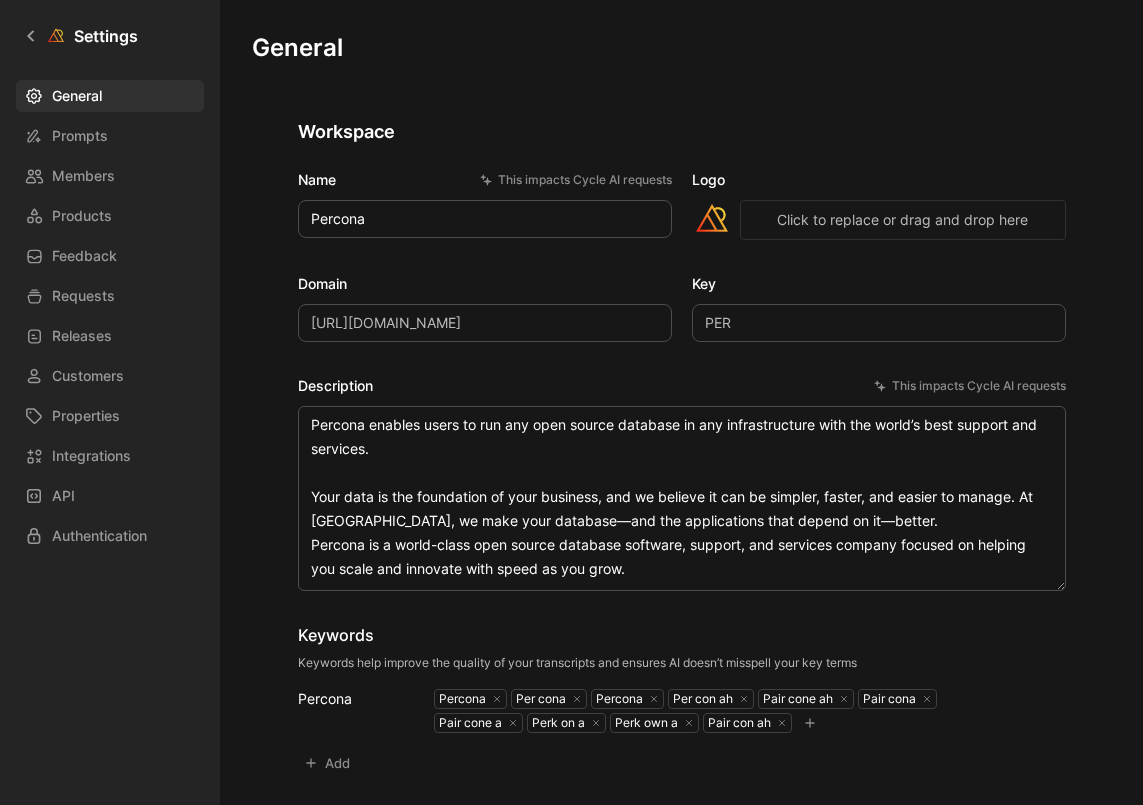 click on "General Prompts Members Products Feedback Requests Releases Customers Properties Integrations API Authentication" at bounding box center (117, 316) 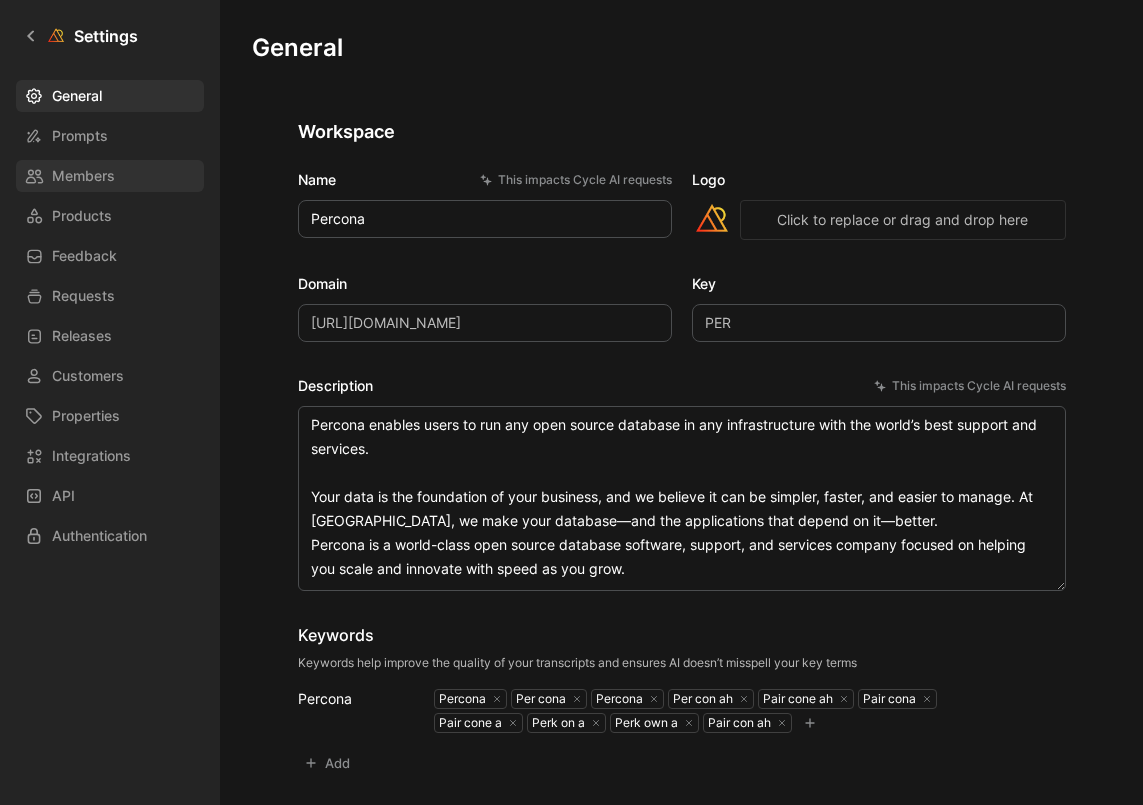 click on "Members" at bounding box center (83, 176) 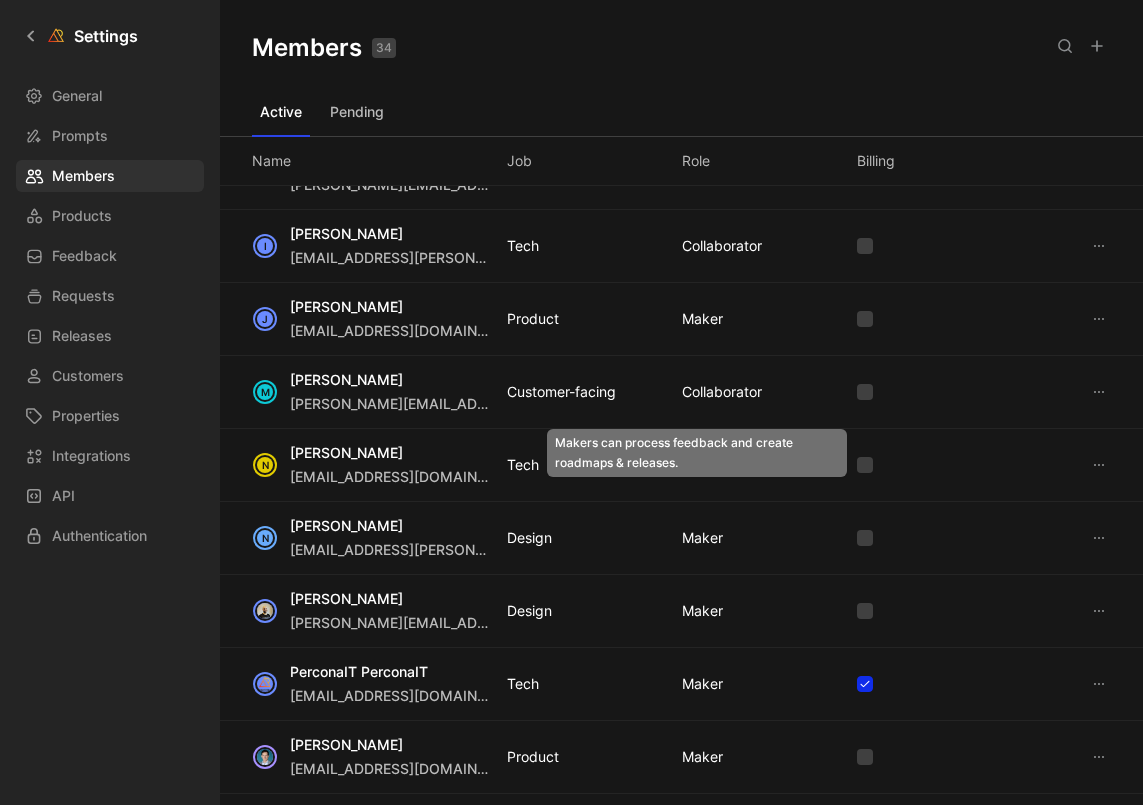 scroll, scrollTop: 153, scrollLeft: 0, axis: vertical 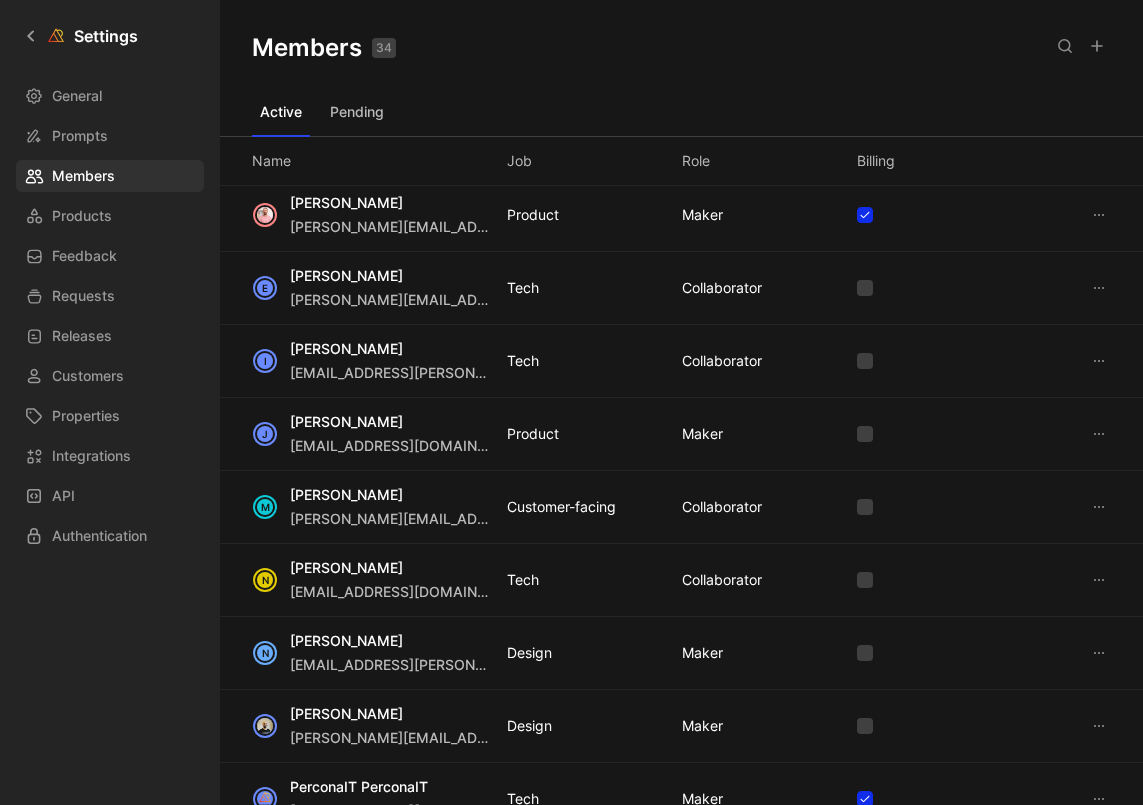 click 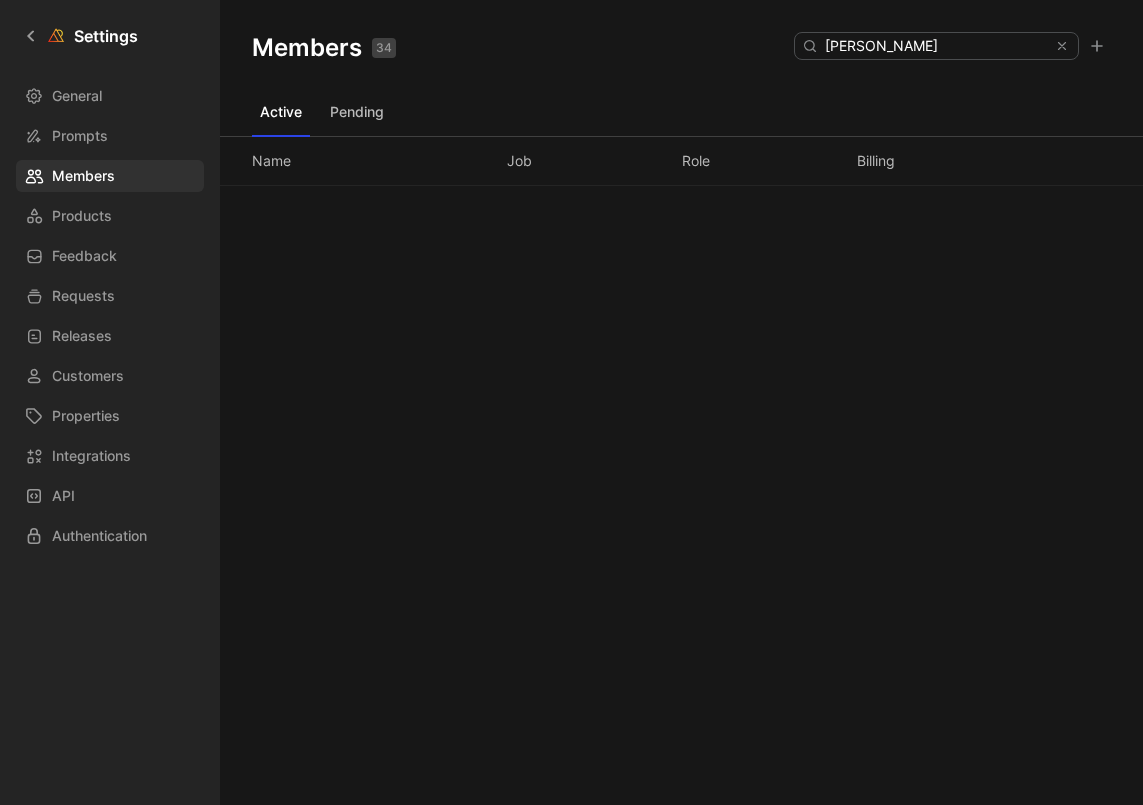 scroll, scrollTop: 0, scrollLeft: 0, axis: both 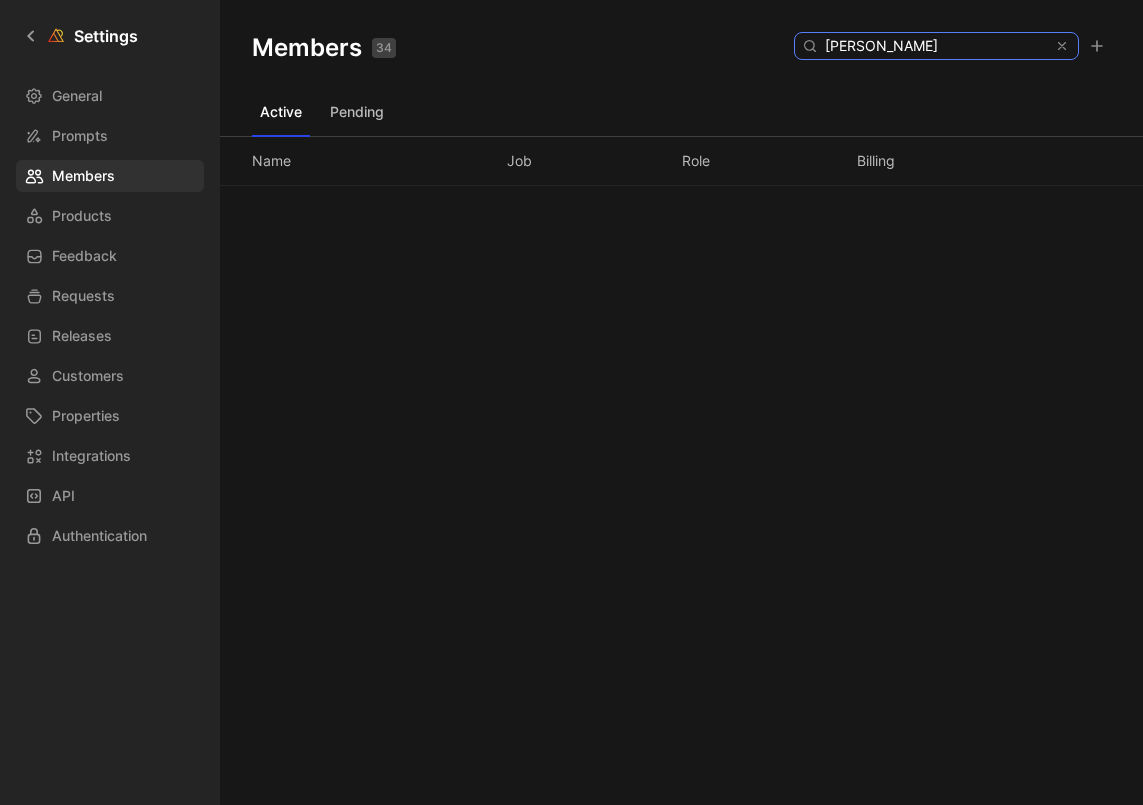 click on "[PERSON_NAME]" at bounding box center (935, 46) 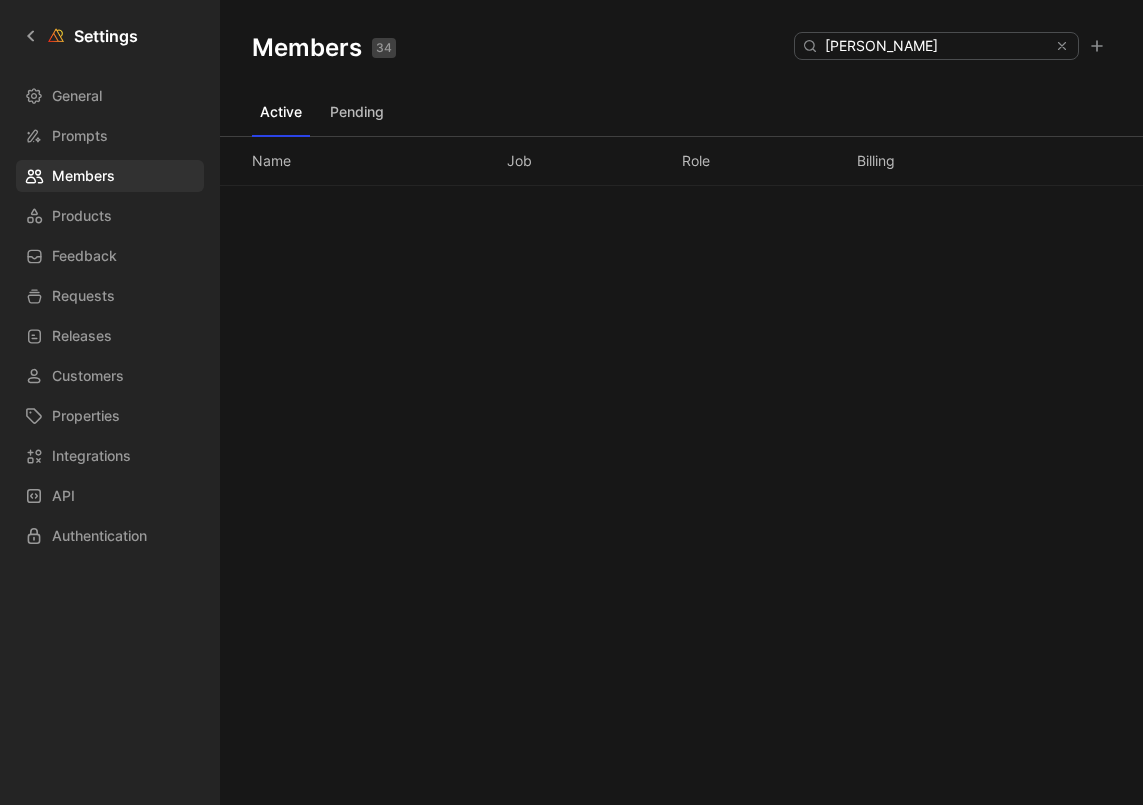 click 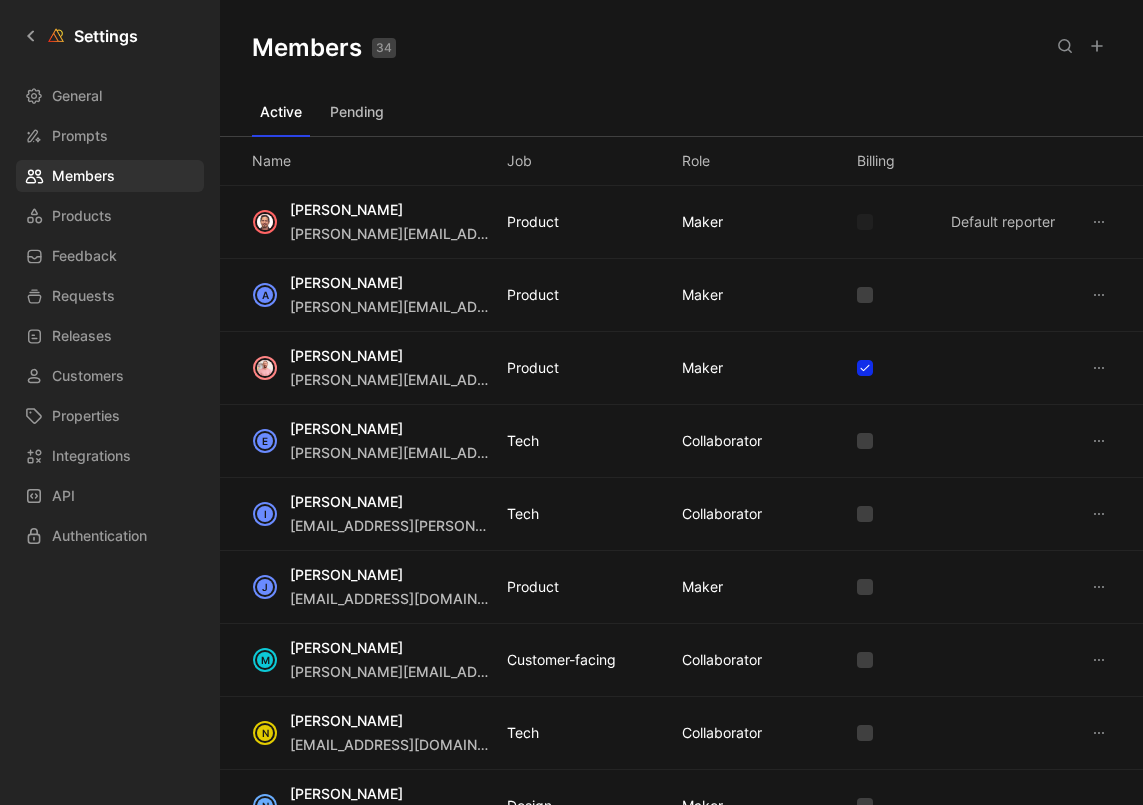 click 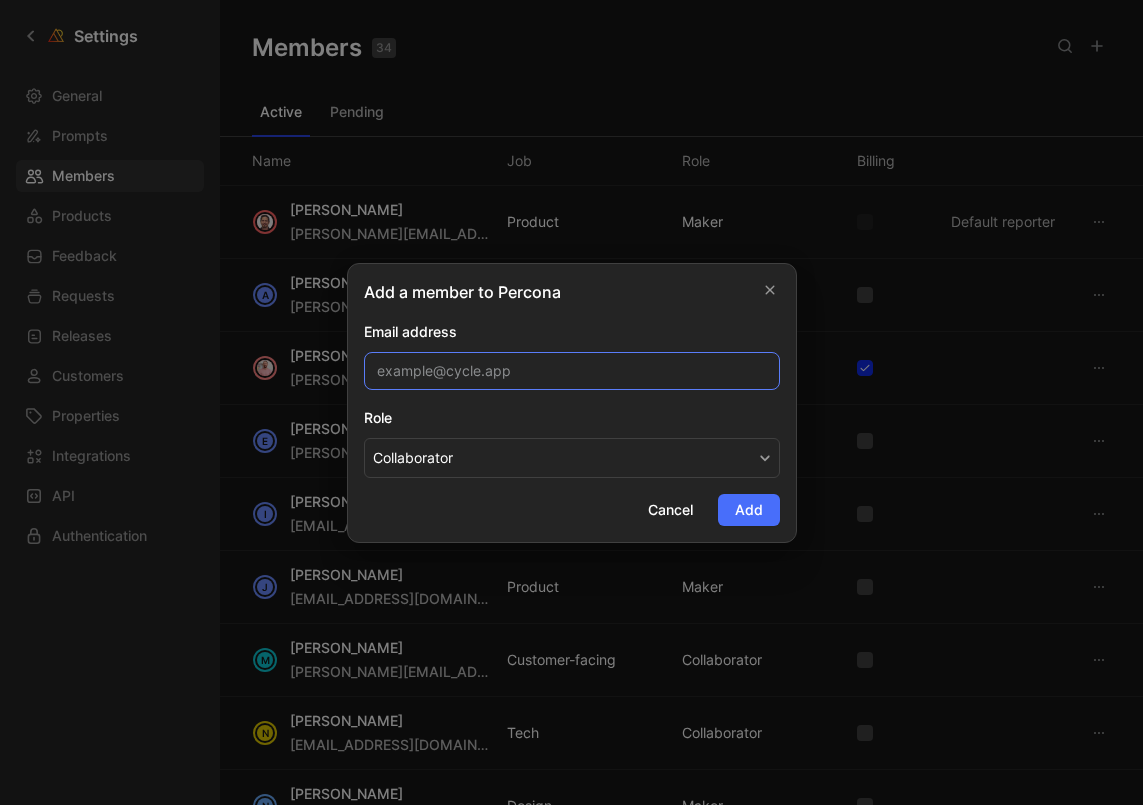 paste on "[PERSON_NAME][EMAIL_ADDRESS][PERSON_NAME][DOMAIN_NAME]" 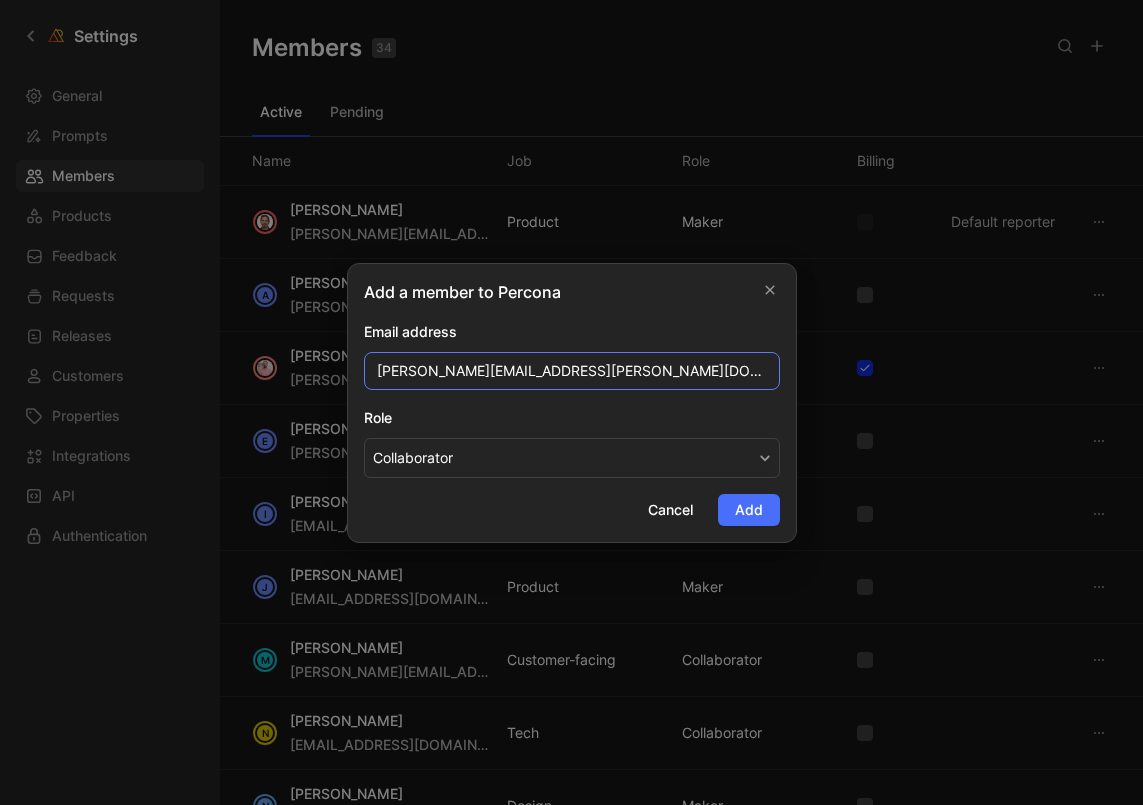 type on "[PERSON_NAME][EMAIL_ADDRESS][PERSON_NAME][DOMAIN_NAME]" 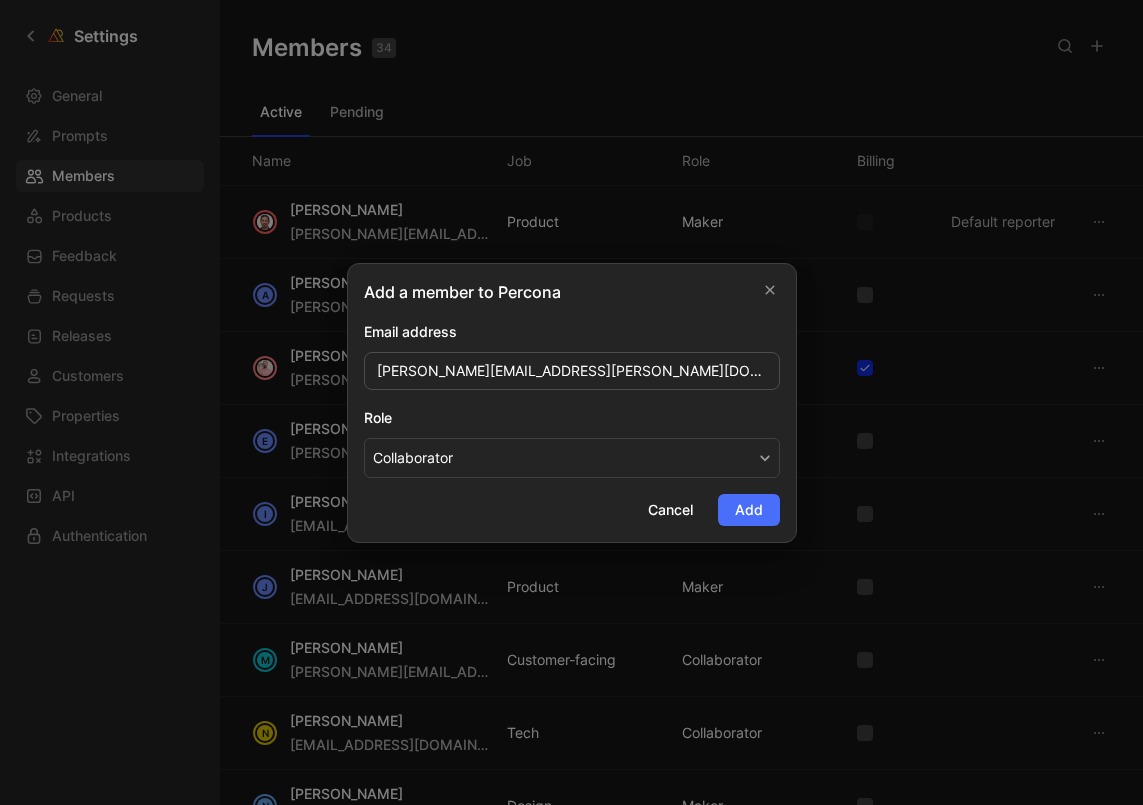 click on "Collaborator" at bounding box center (572, 458) 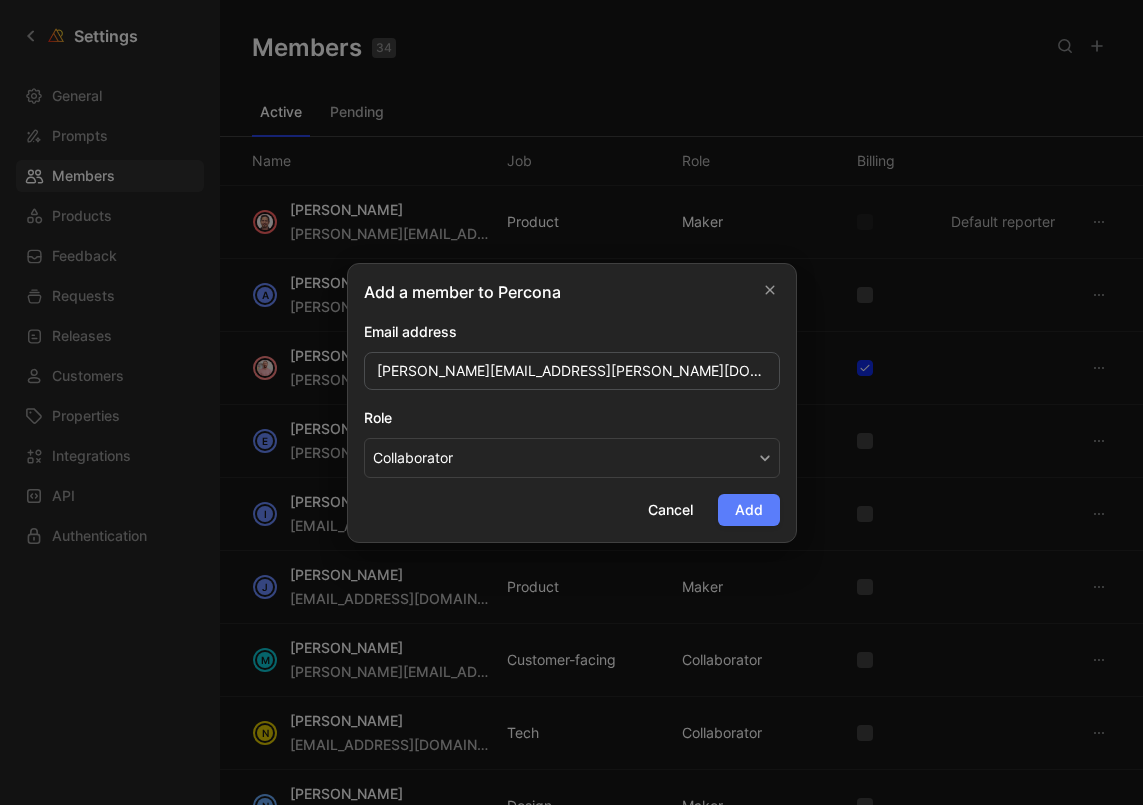 click on "Add" at bounding box center (749, 510) 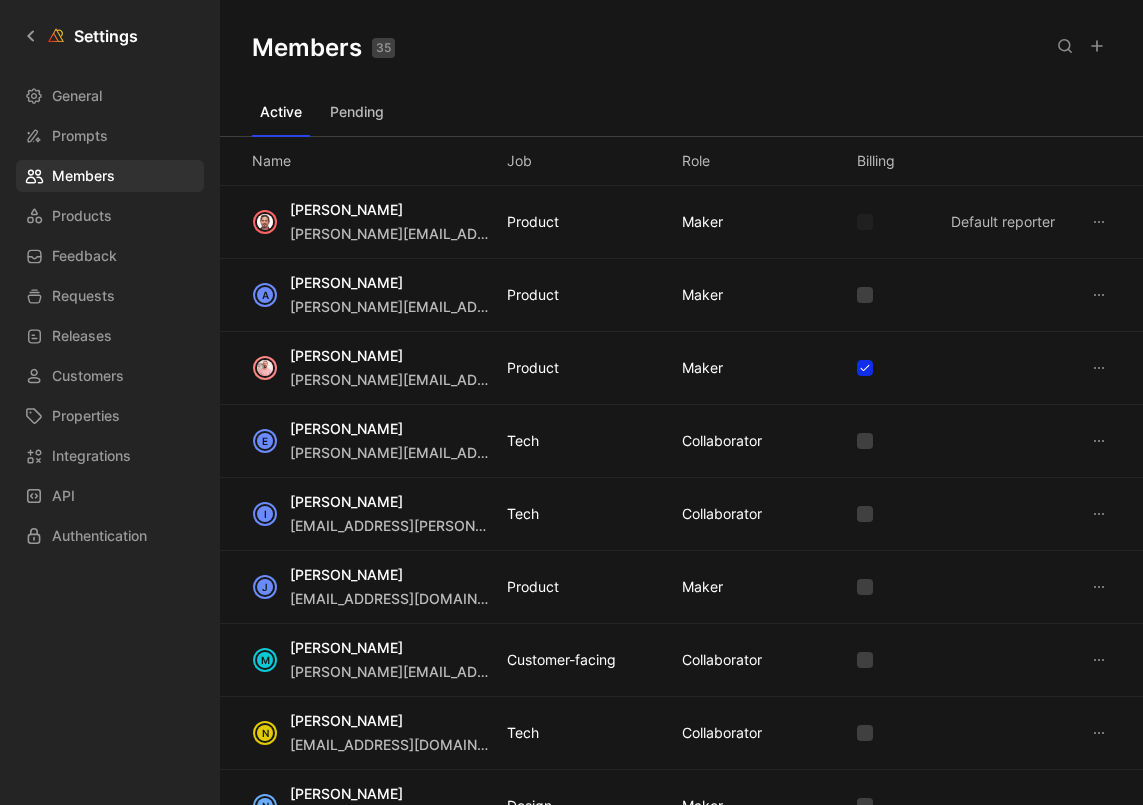 click at bounding box center [1097, 46] 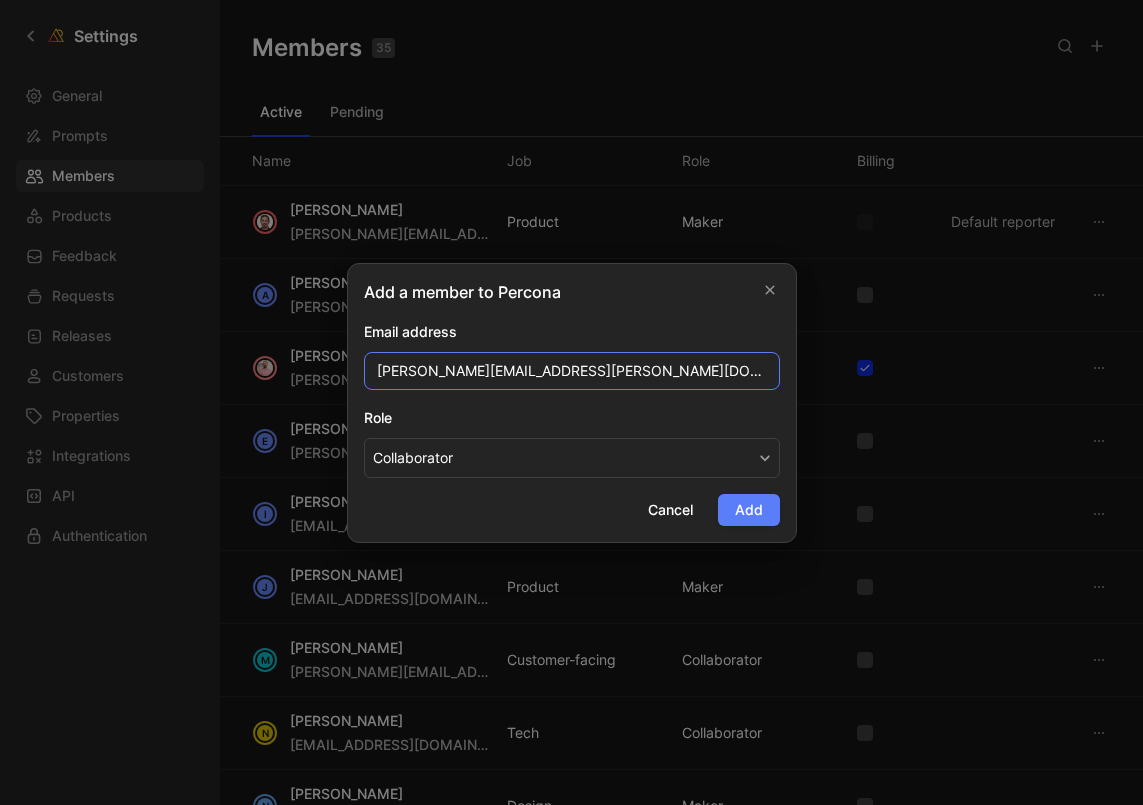 type on "[PERSON_NAME][EMAIL_ADDRESS][PERSON_NAME][DOMAIN_NAME]" 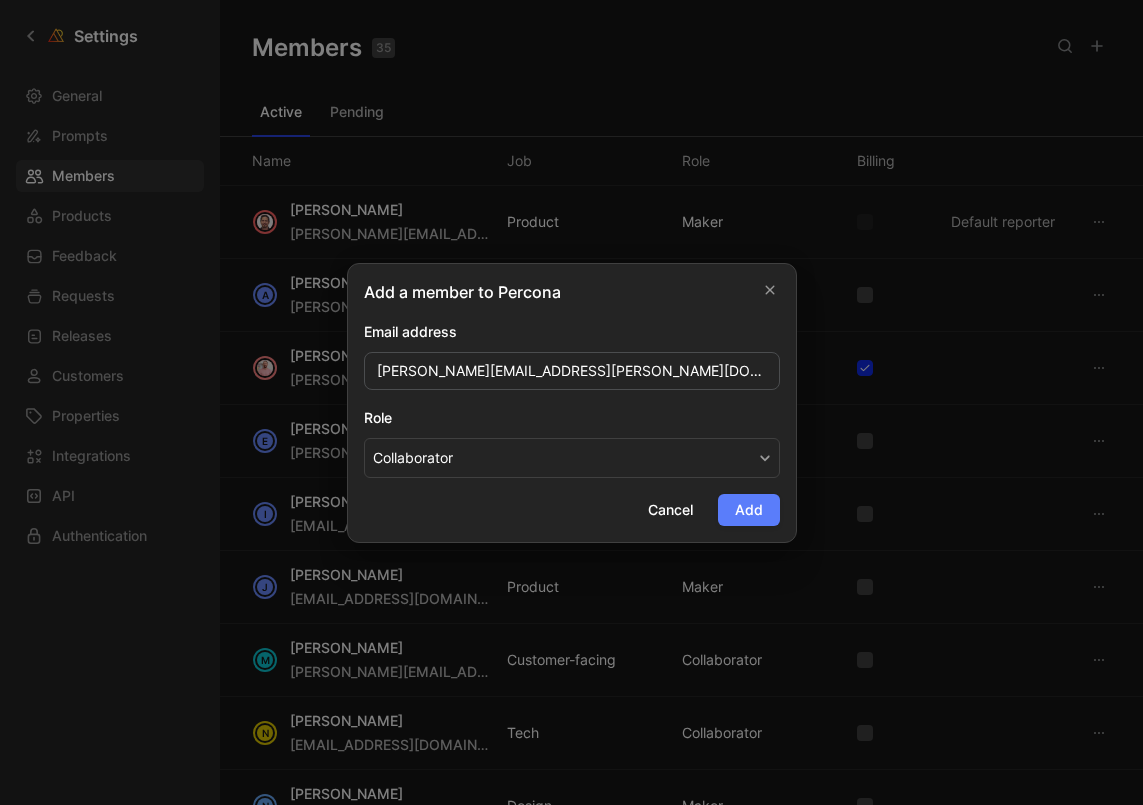 click on "Add" at bounding box center [749, 510] 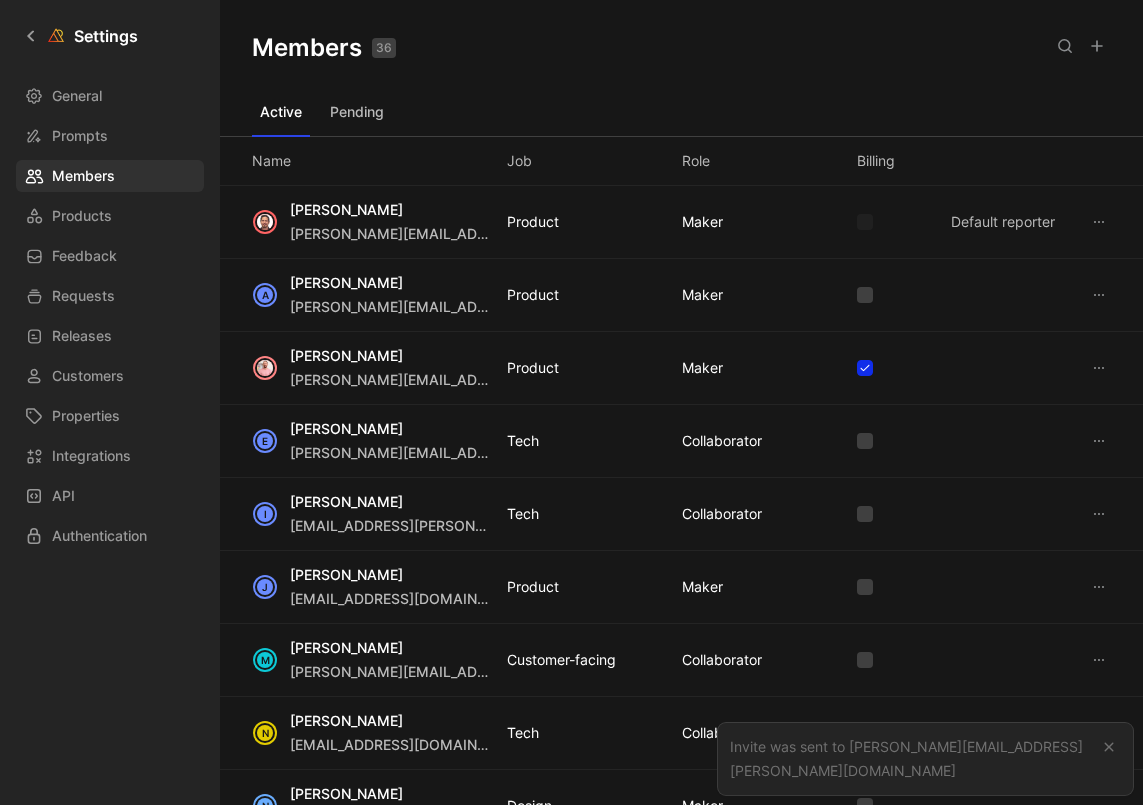 click 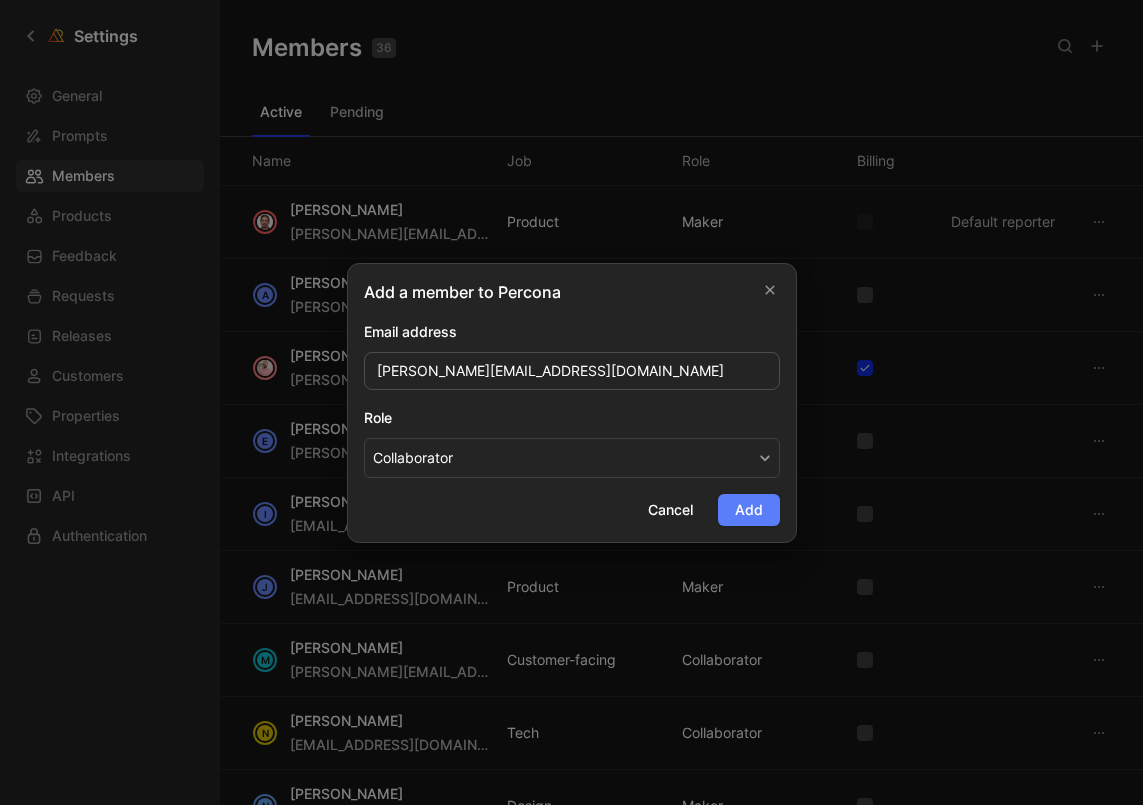 type on "[PERSON_NAME][EMAIL_ADDRESS][DOMAIN_NAME]" 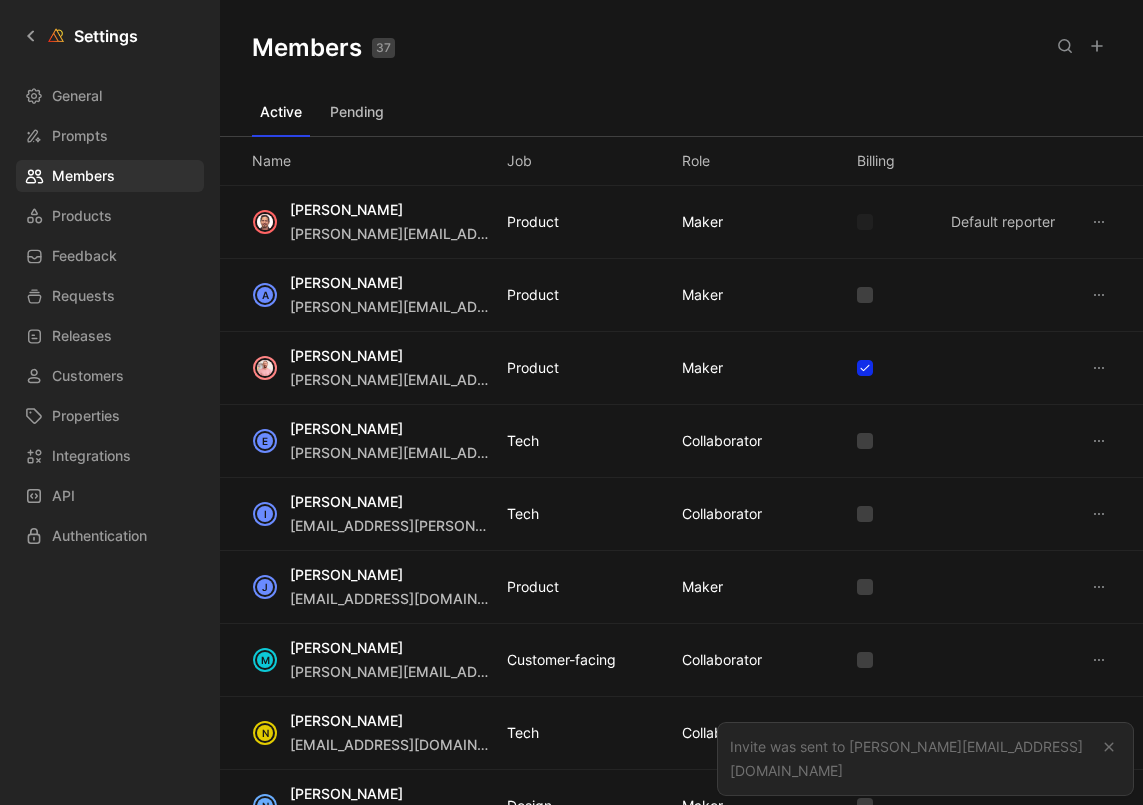 click 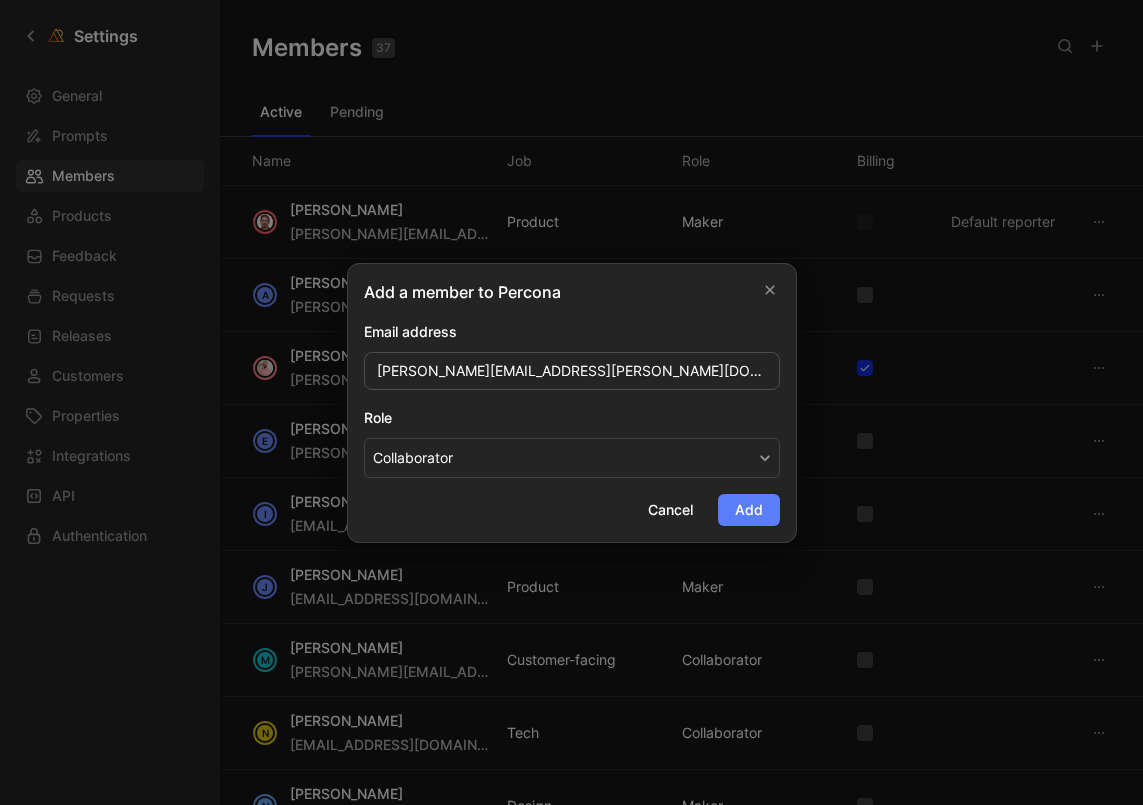 type on "[PERSON_NAME][EMAIL_ADDRESS][PERSON_NAME][DOMAIN_NAME]" 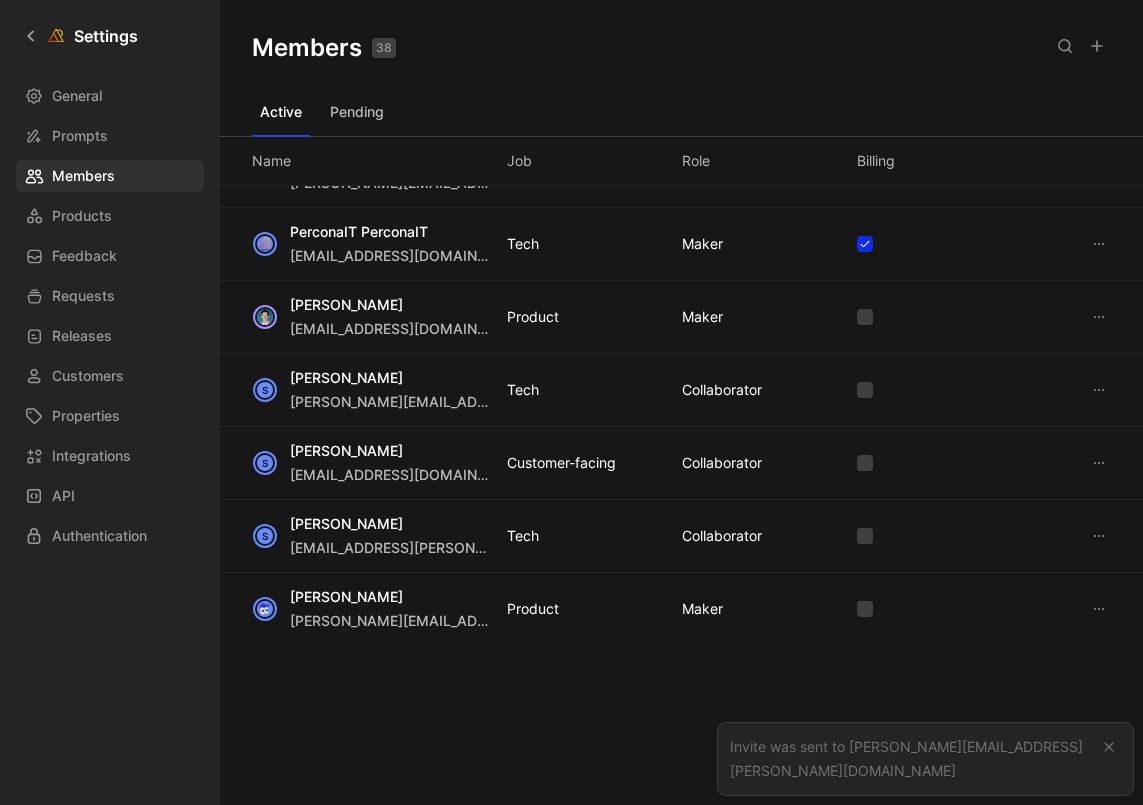 scroll, scrollTop: 708, scrollLeft: 0, axis: vertical 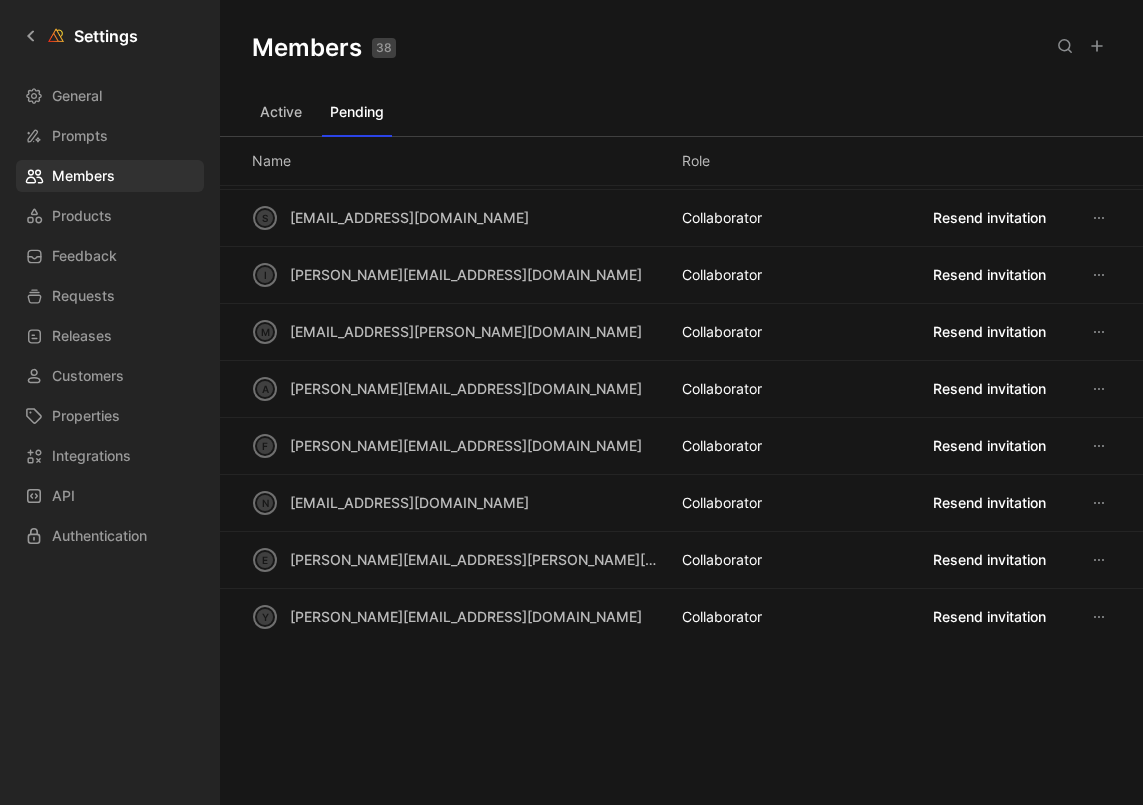 type 